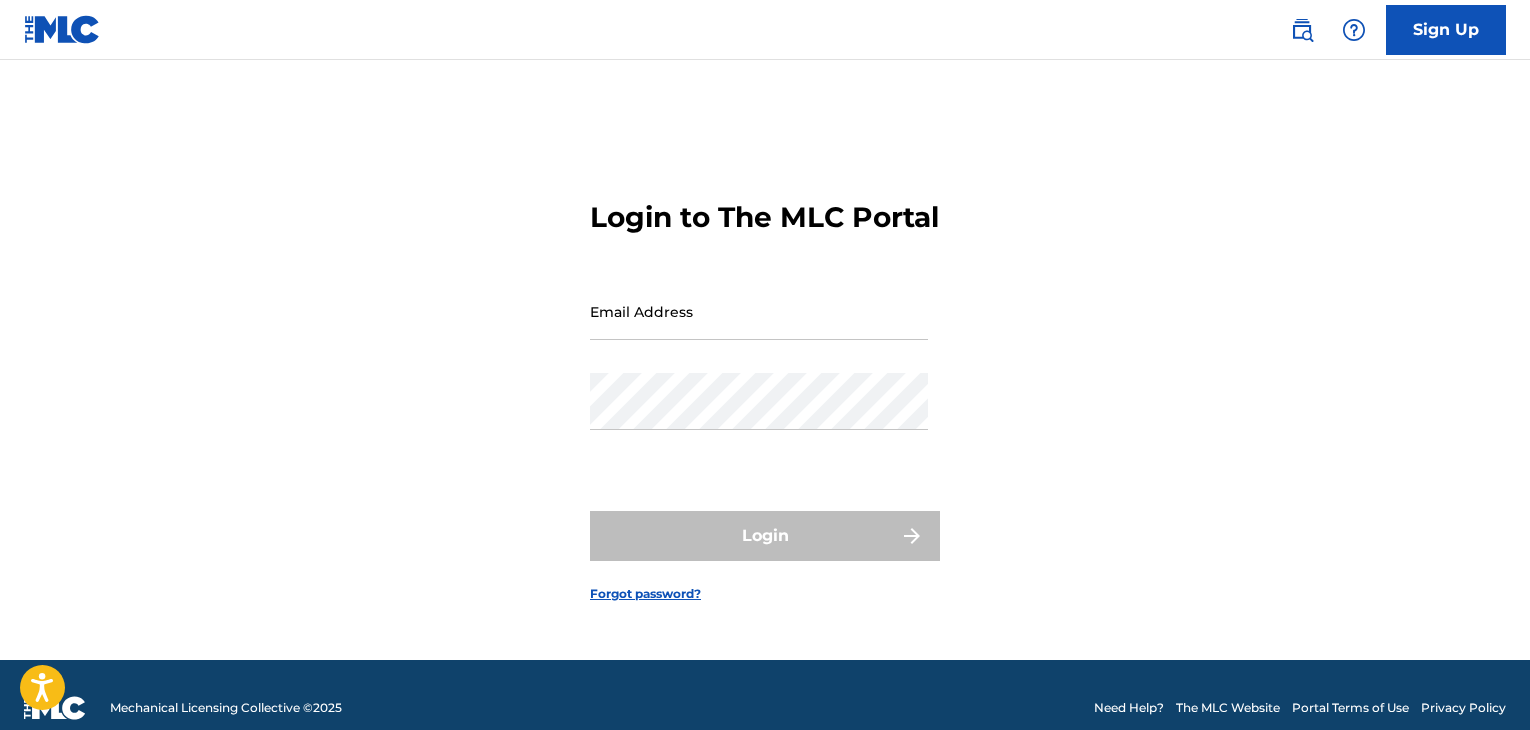 scroll, scrollTop: 0, scrollLeft: 0, axis: both 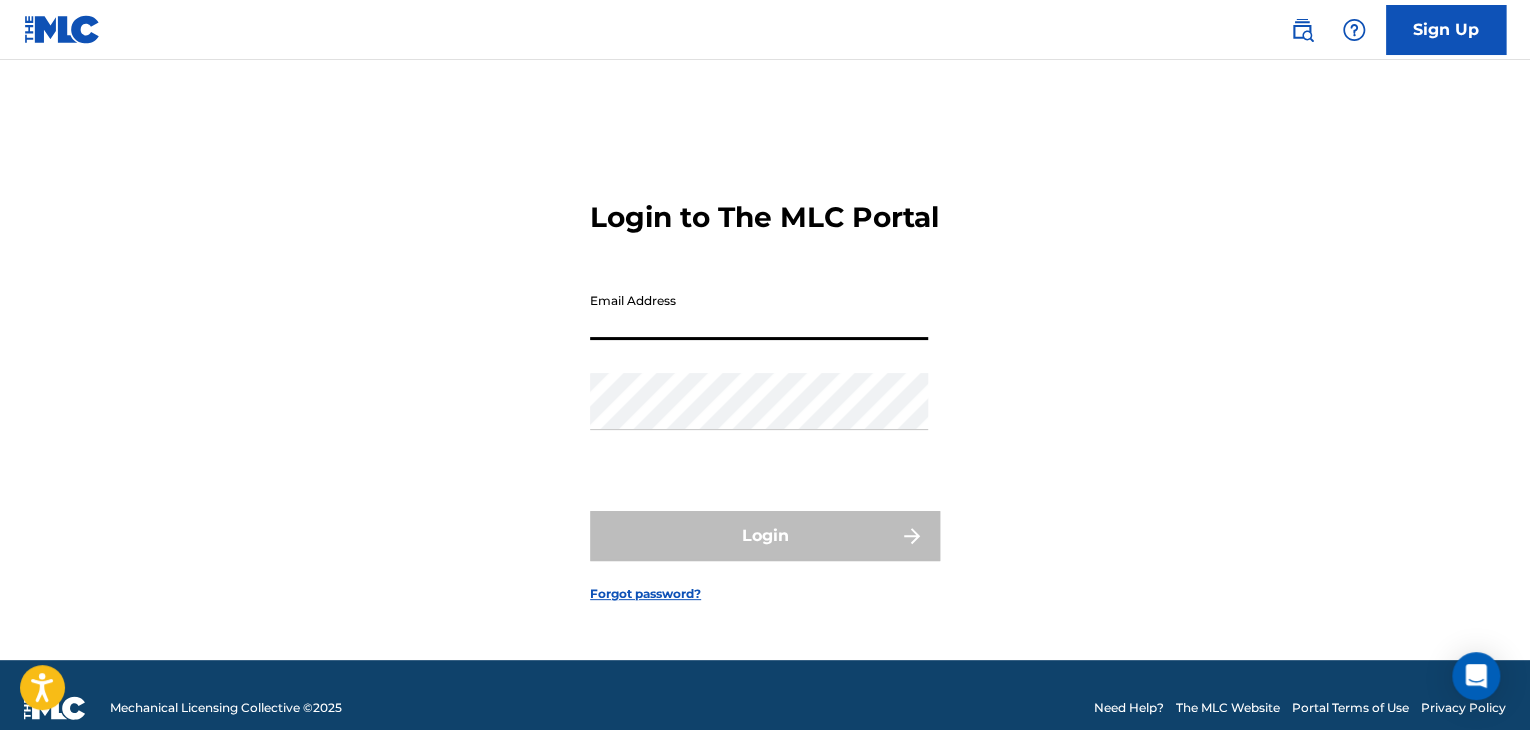 click on "Email Address" at bounding box center [759, 311] 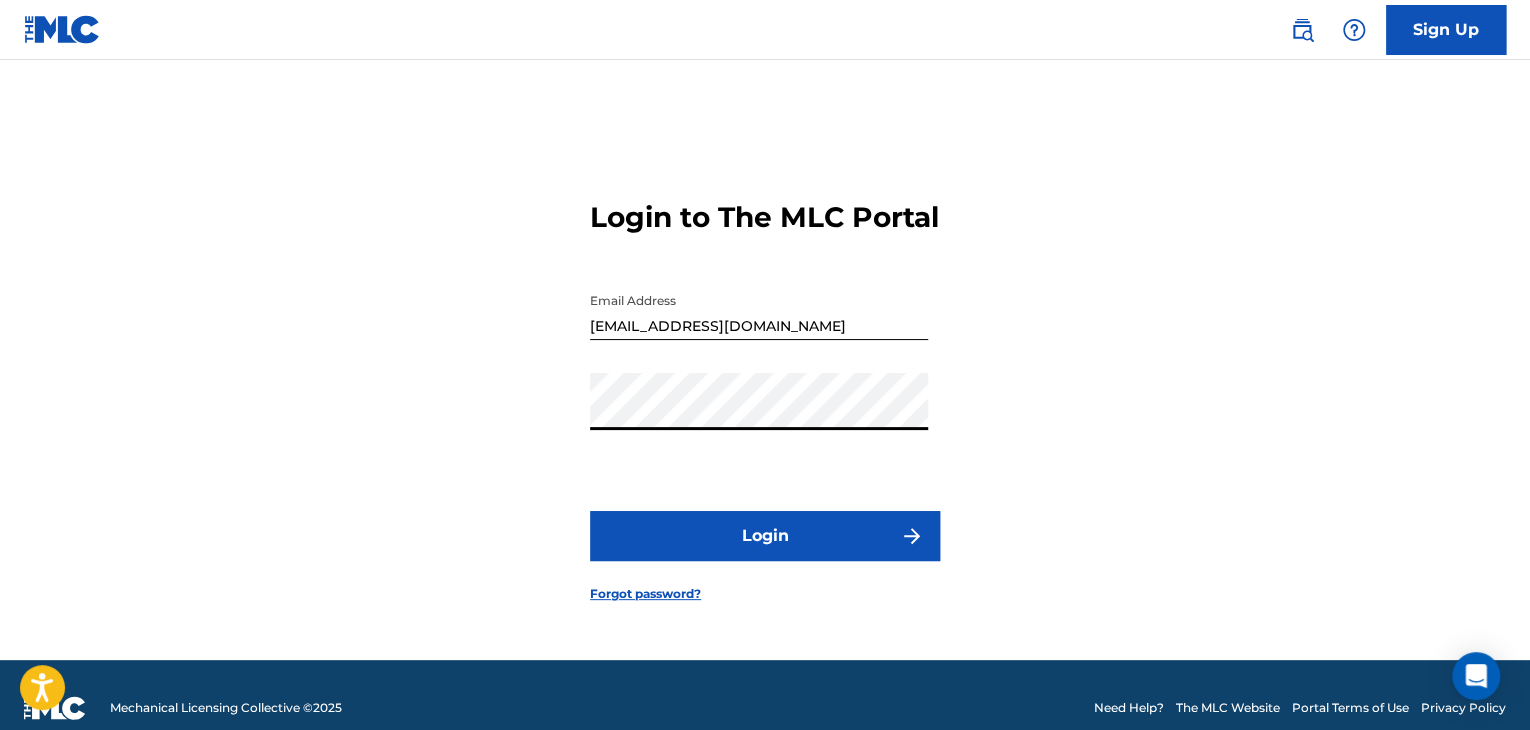 click on "Login" at bounding box center [765, 536] 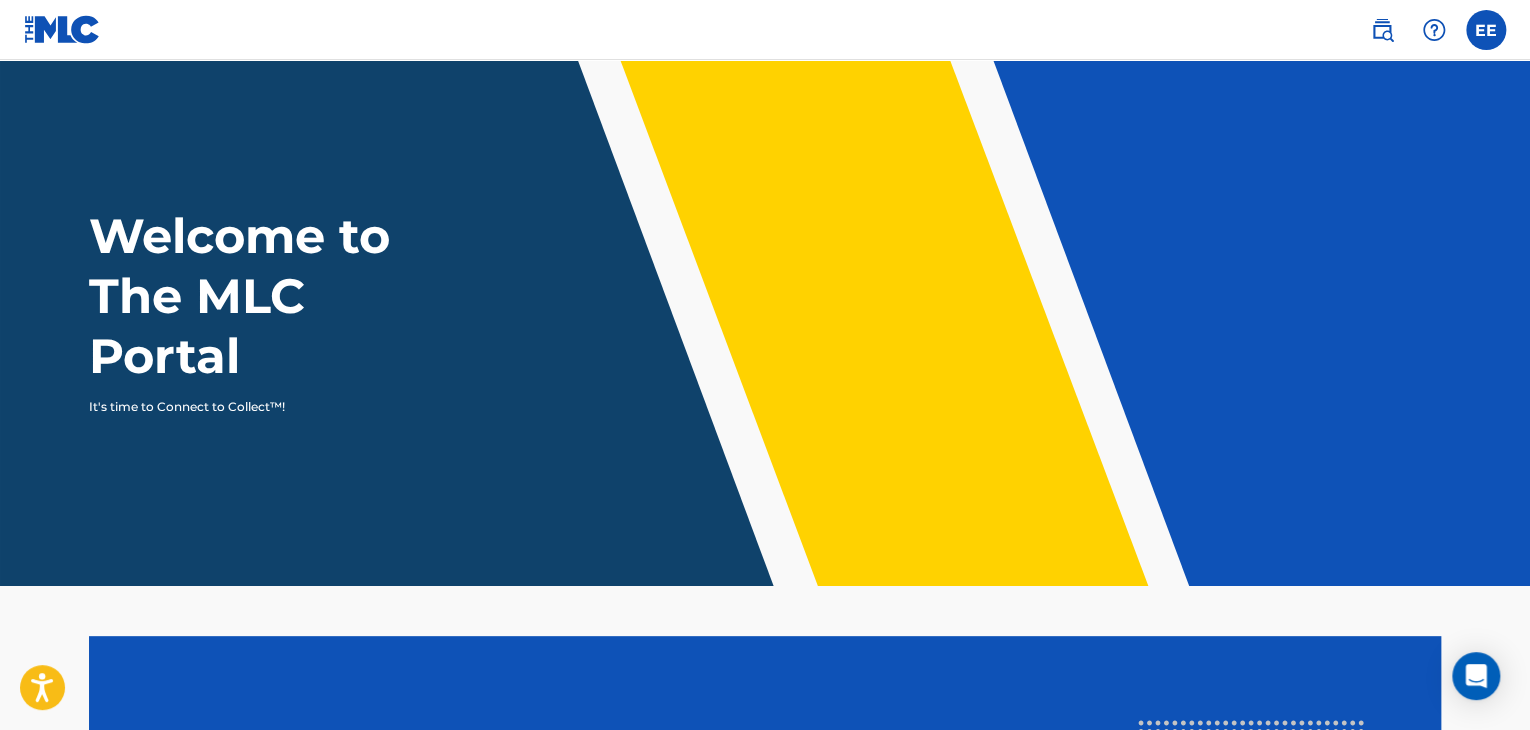 scroll, scrollTop: 0, scrollLeft: 0, axis: both 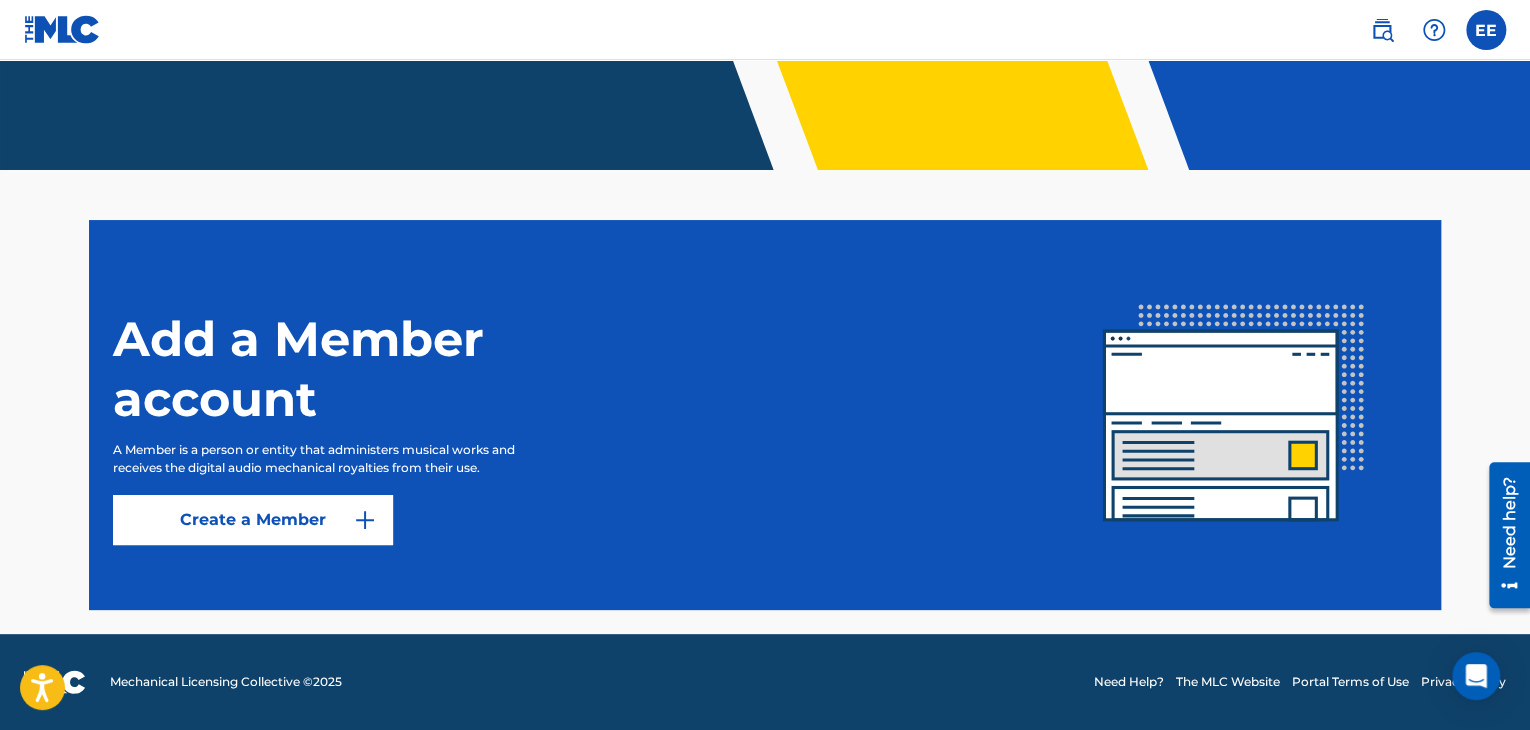 click on "Create a Member" at bounding box center (253, 520) 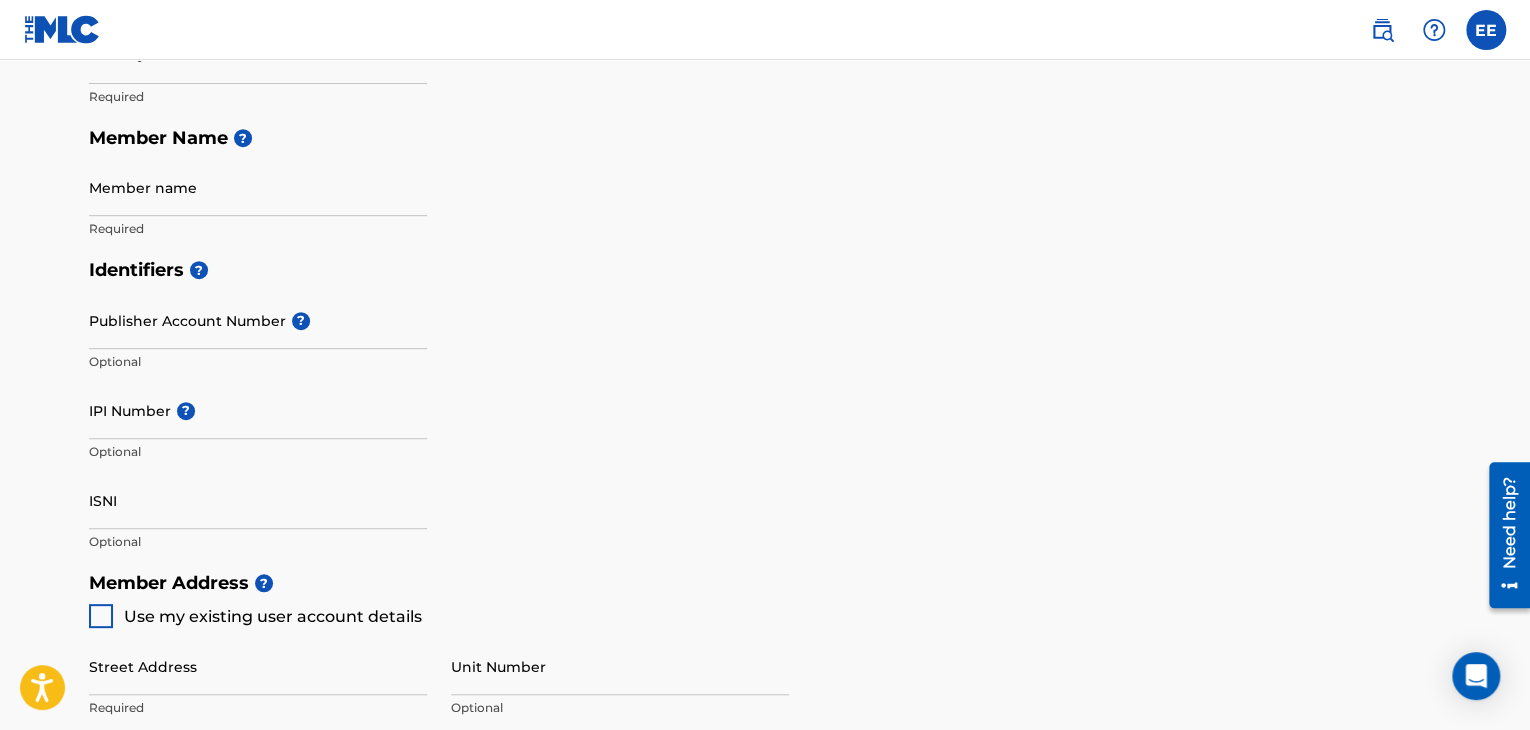 scroll, scrollTop: 0, scrollLeft: 0, axis: both 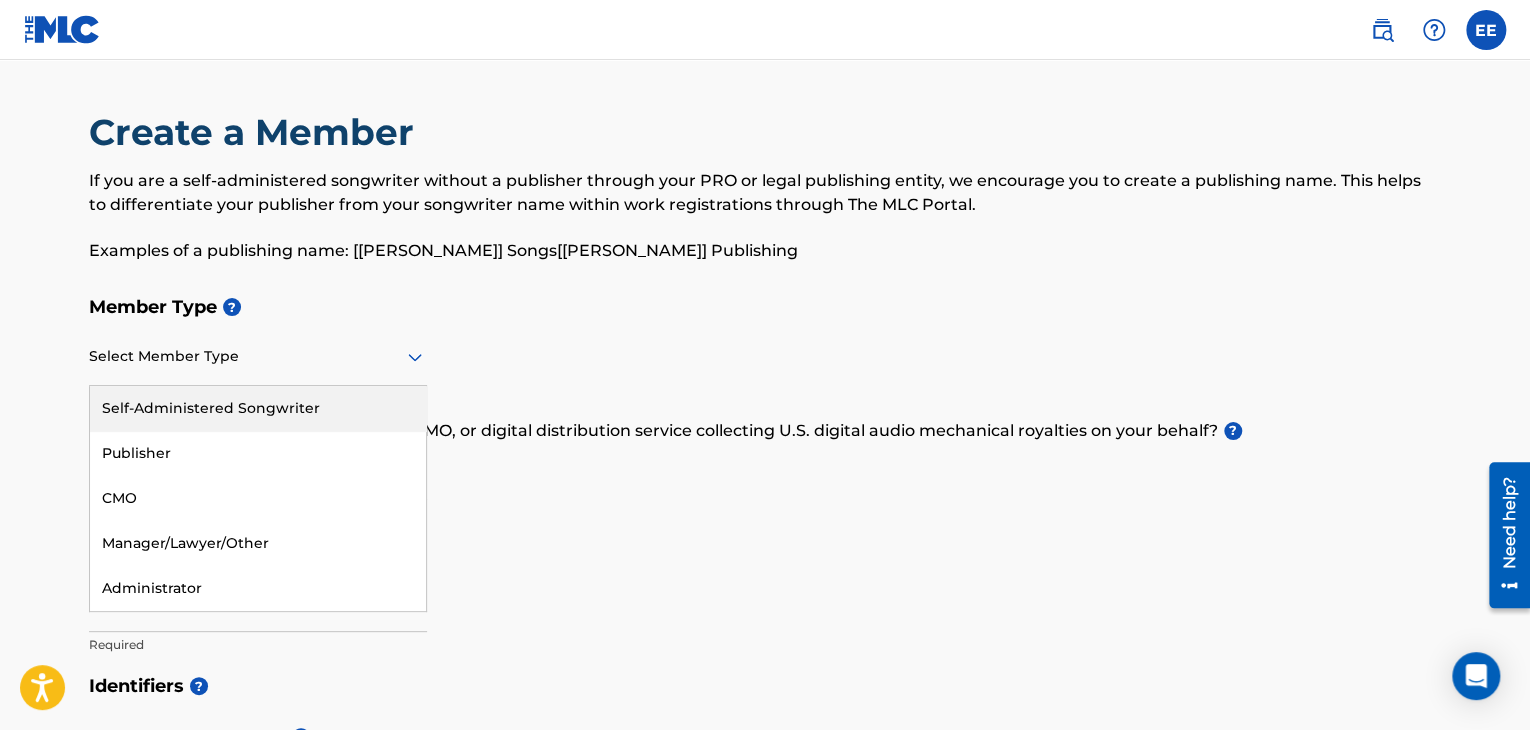 click on "Select Member Type" at bounding box center [258, 357] 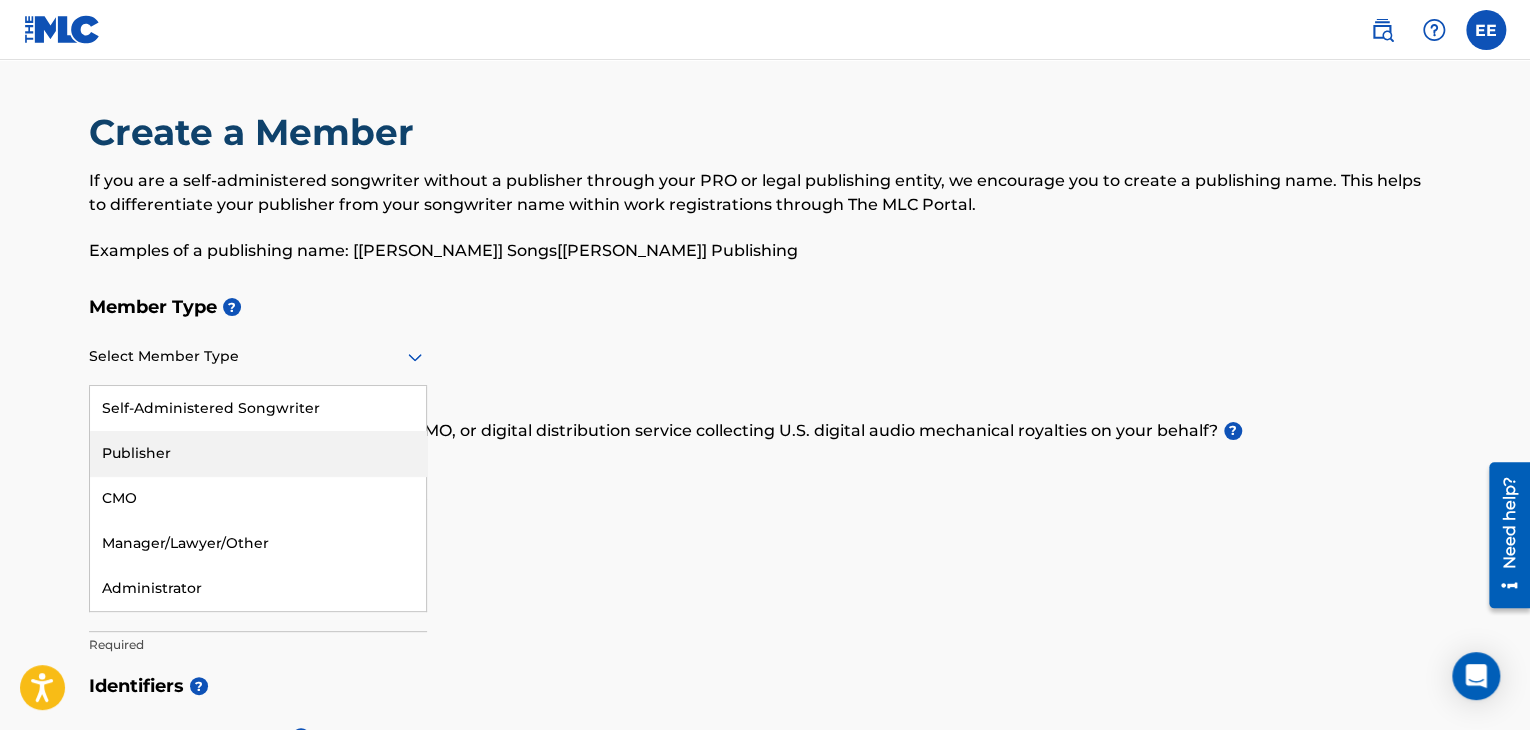 click on "Publisher" at bounding box center [258, 453] 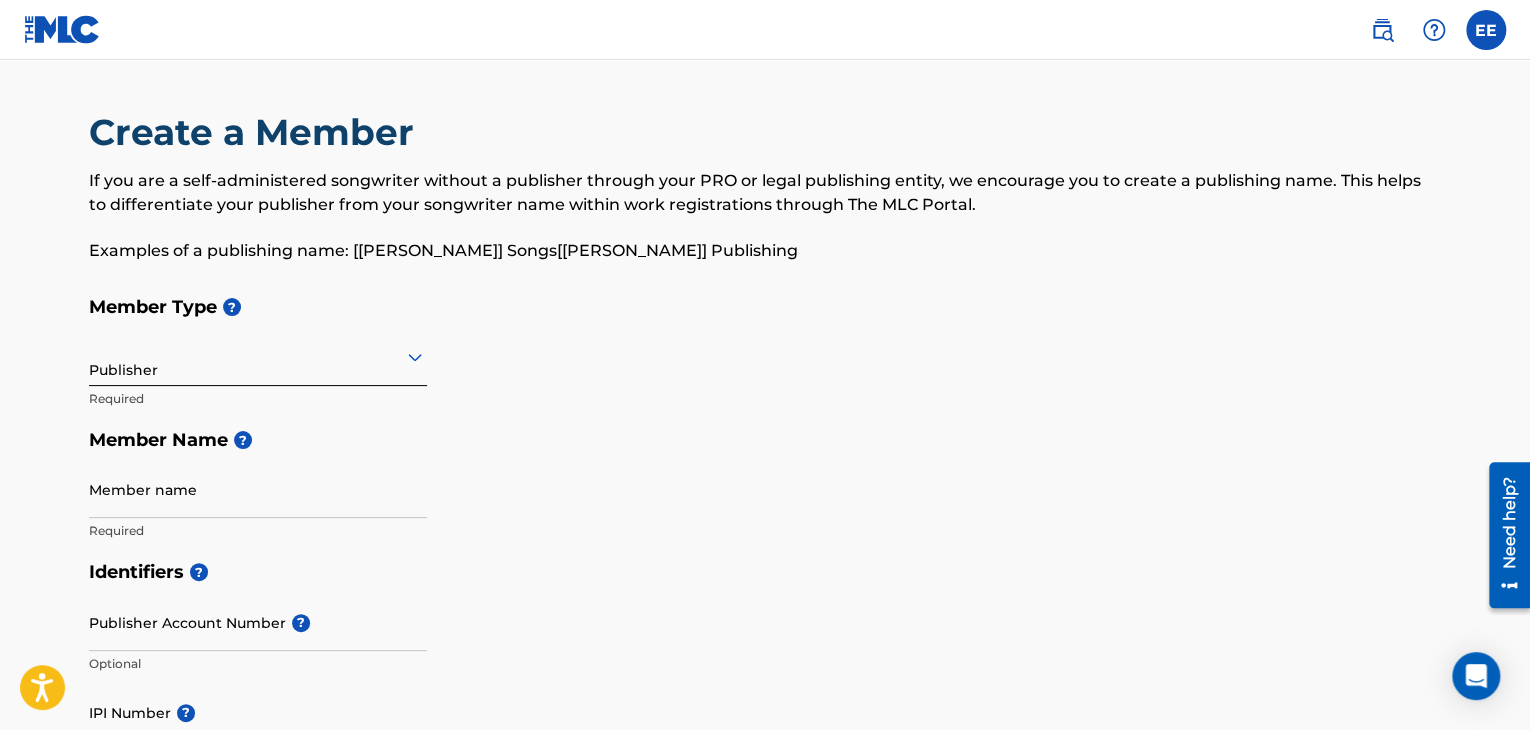 click on "Member name" at bounding box center [258, 489] 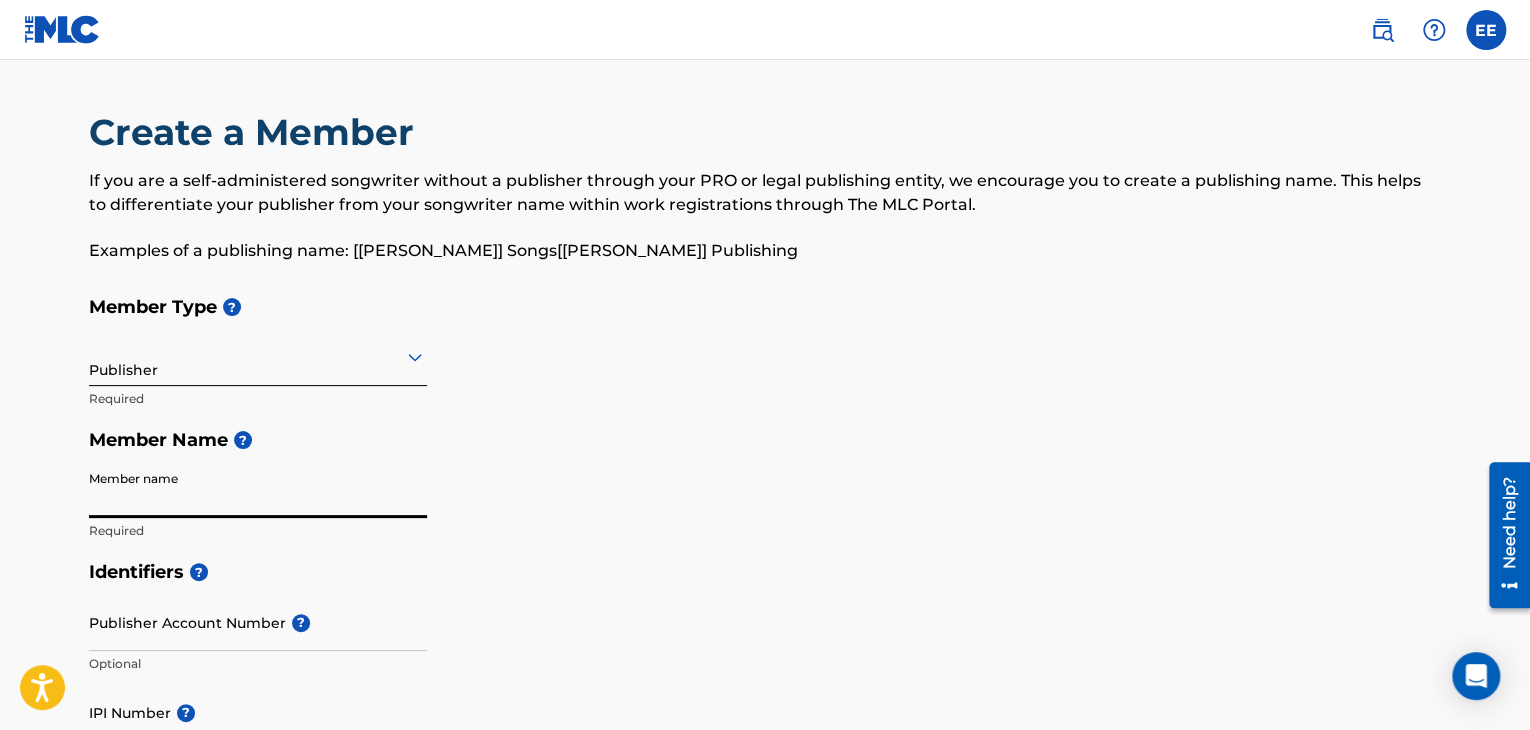 type on "Everything Exclusive Publishing" 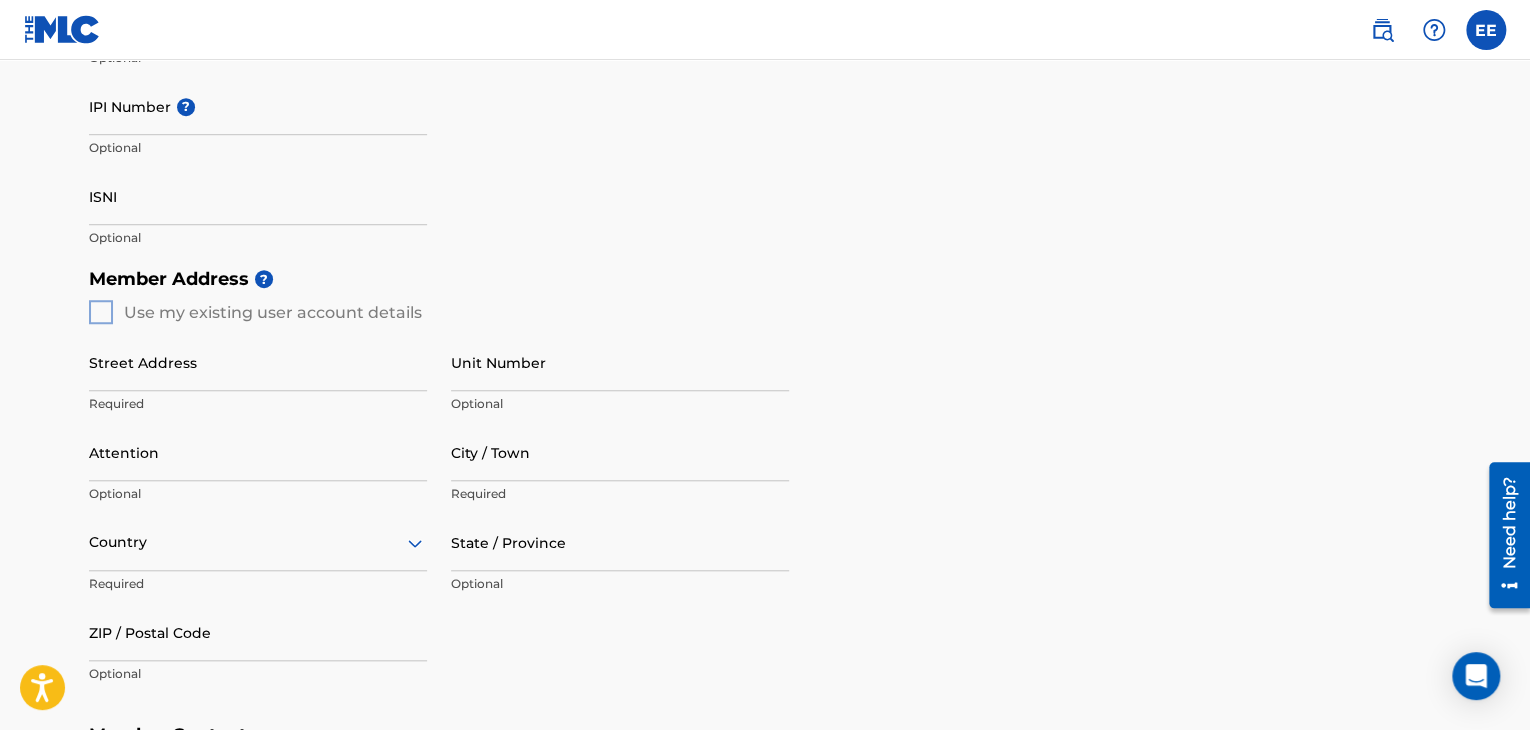 scroll, scrollTop: 604, scrollLeft: 0, axis: vertical 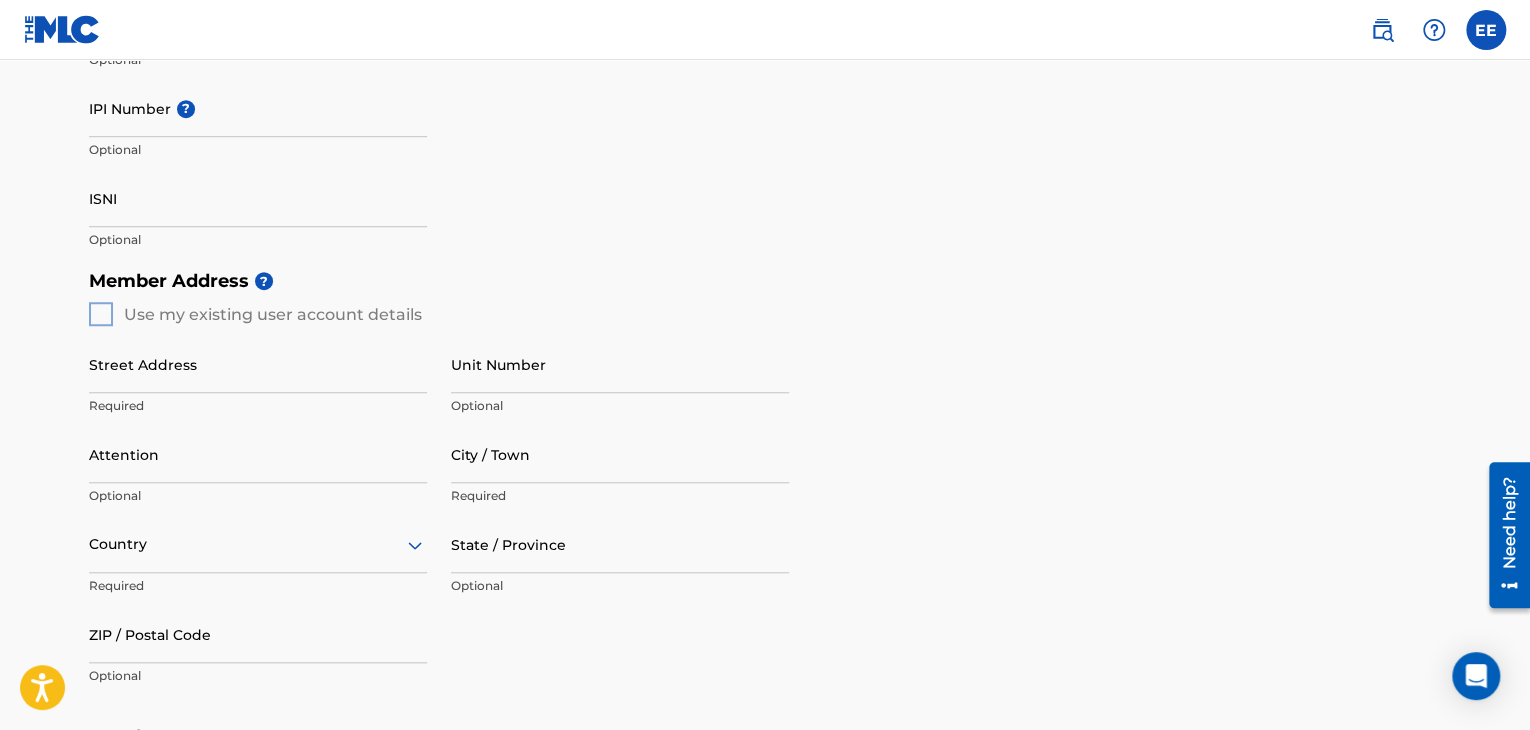 click on "Member Address ? Use my existing user account details Street Address Required Unit Number Optional Attention Optional City / Town Required Country Required State / Province Optional ZIP / Postal Code Optional" at bounding box center (765, 488) 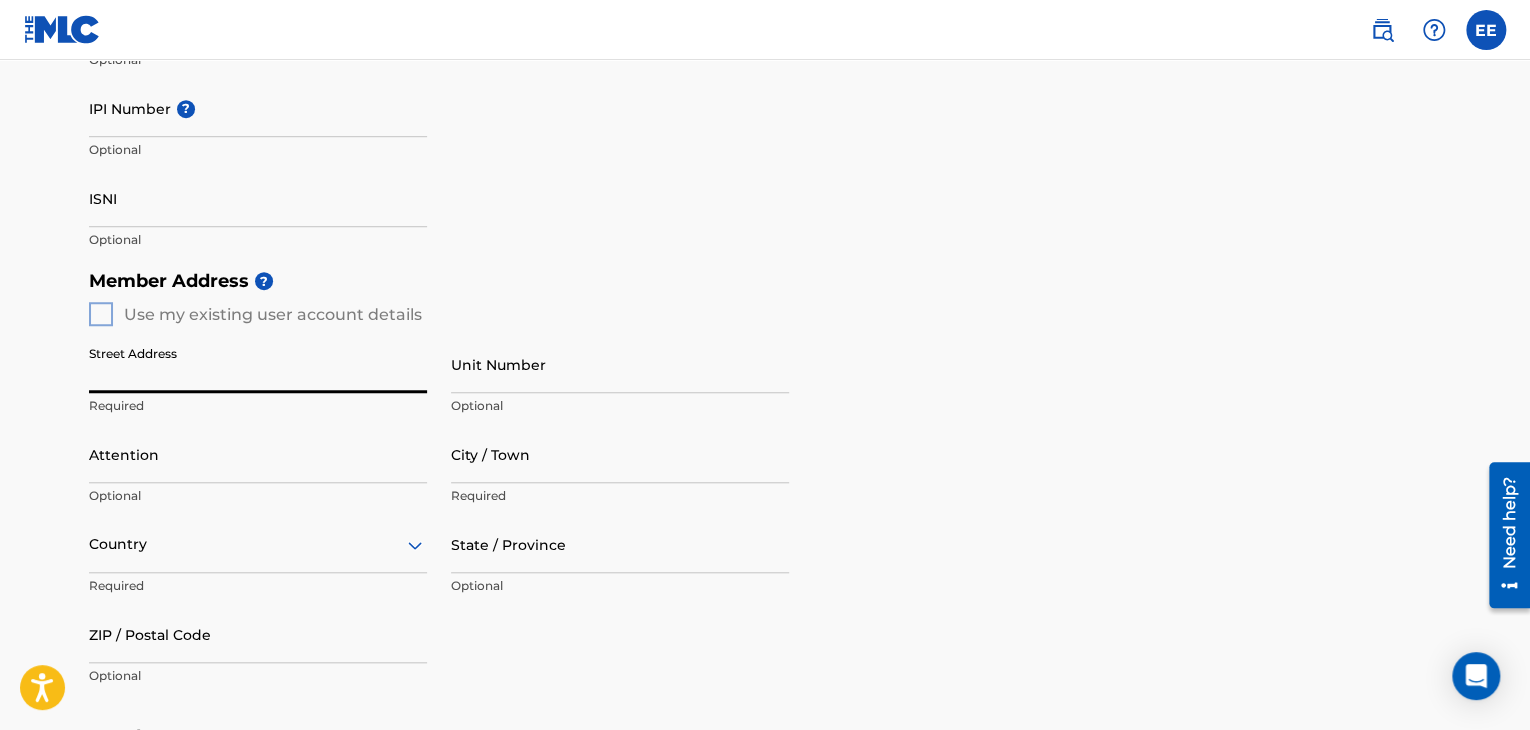 type on "[STREET_ADDRESS][PERSON_NAME]" 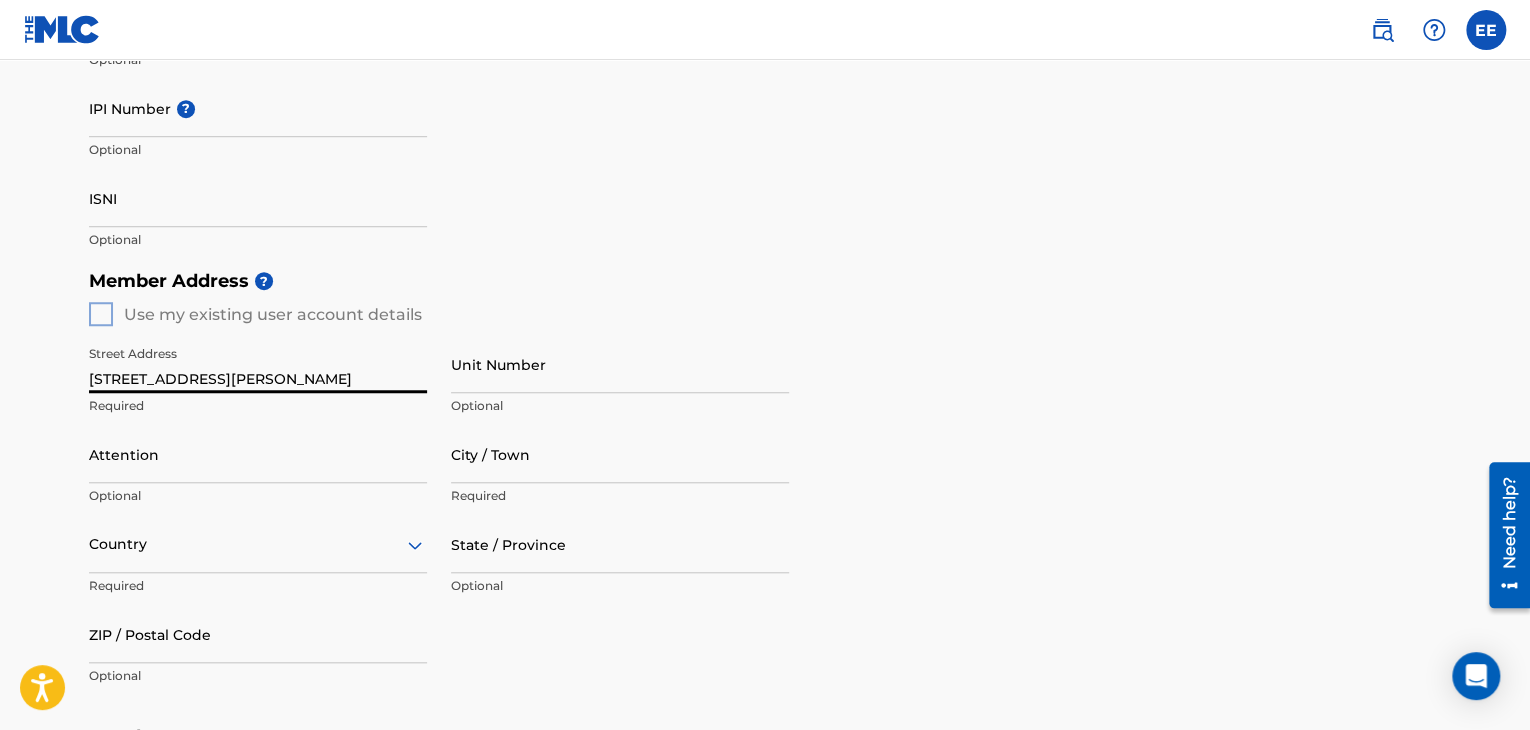 click on "Unit Number" at bounding box center (620, 364) 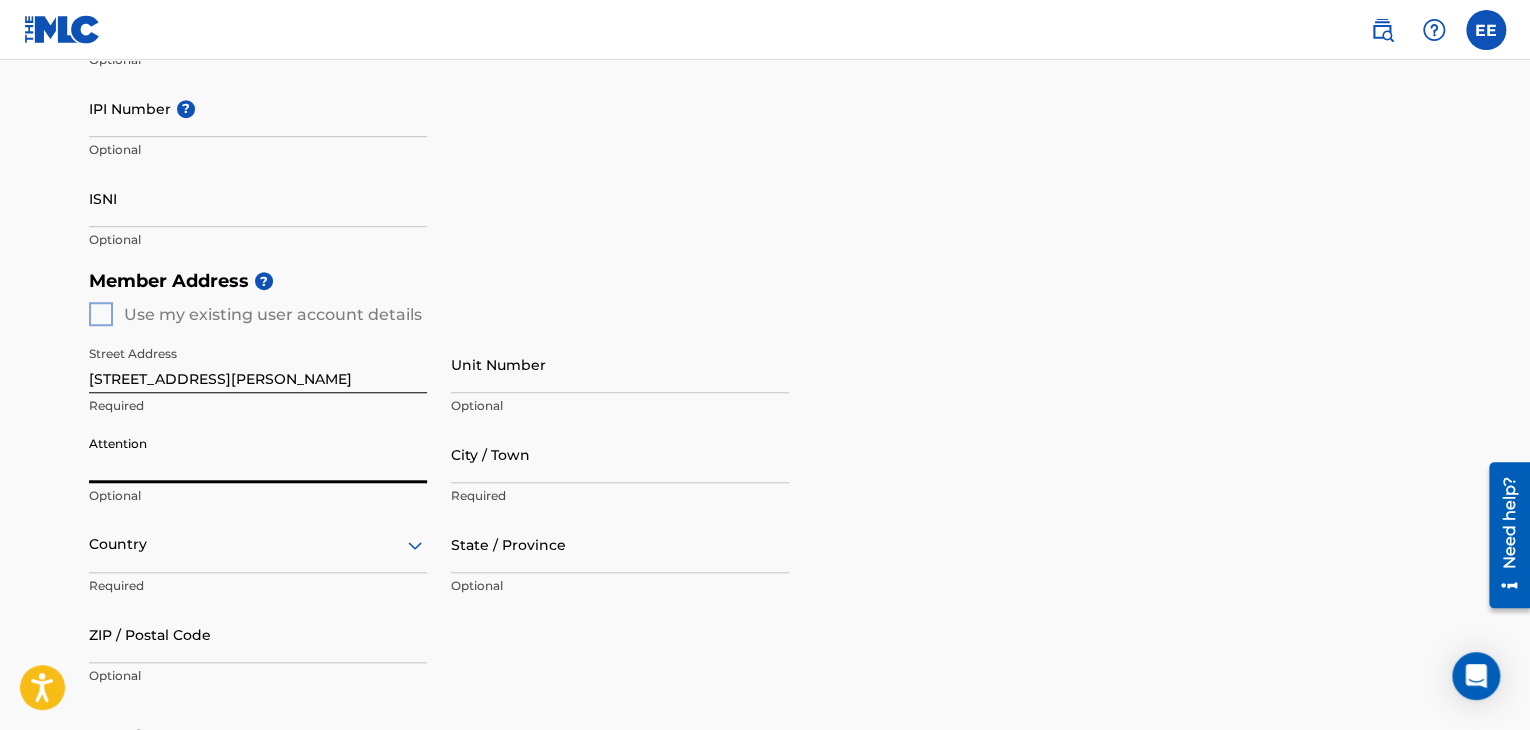 click on "Attention" at bounding box center [258, 454] 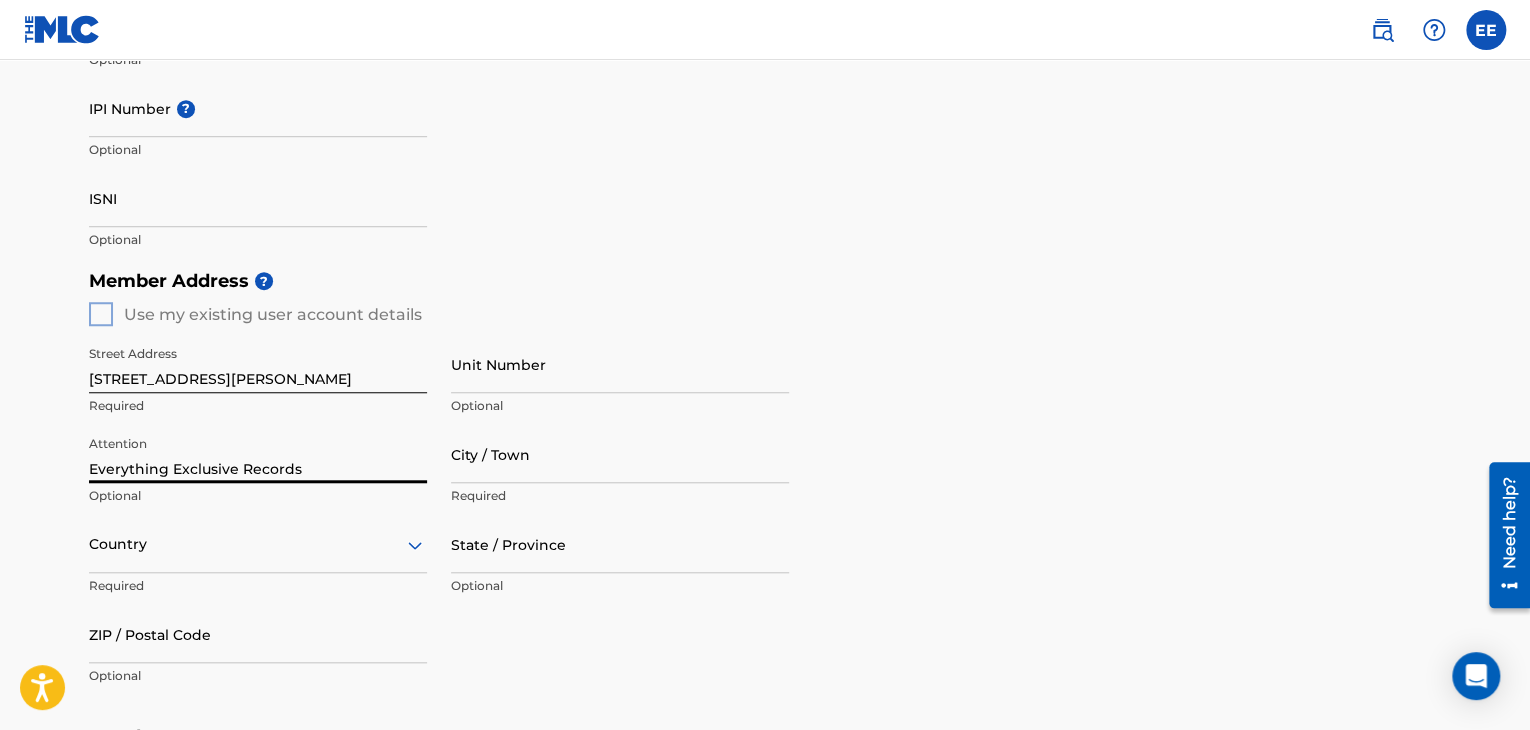click on "Country" at bounding box center (258, 544) 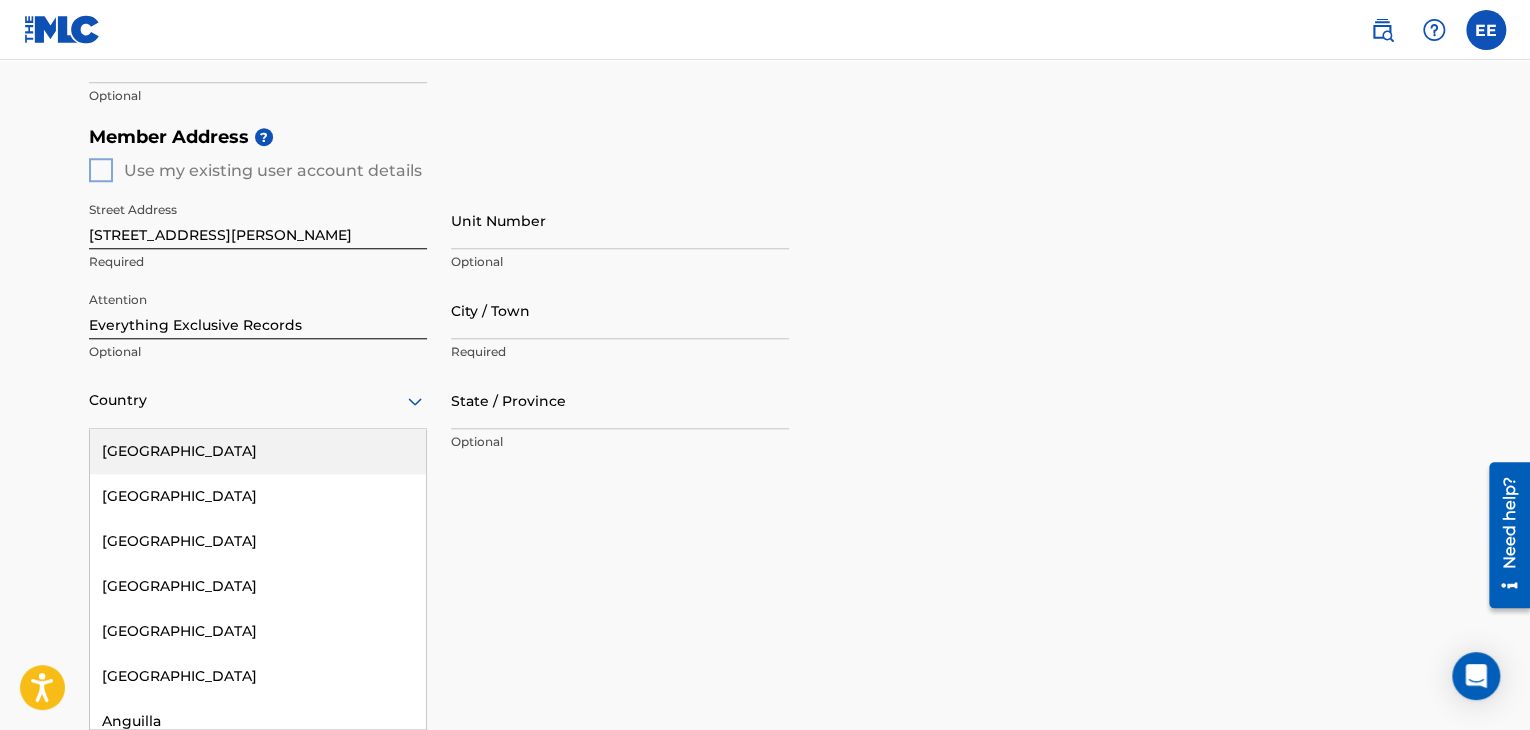 click on "[GEOGRAPHIC_DATA]" at bounding box center [258, 451] 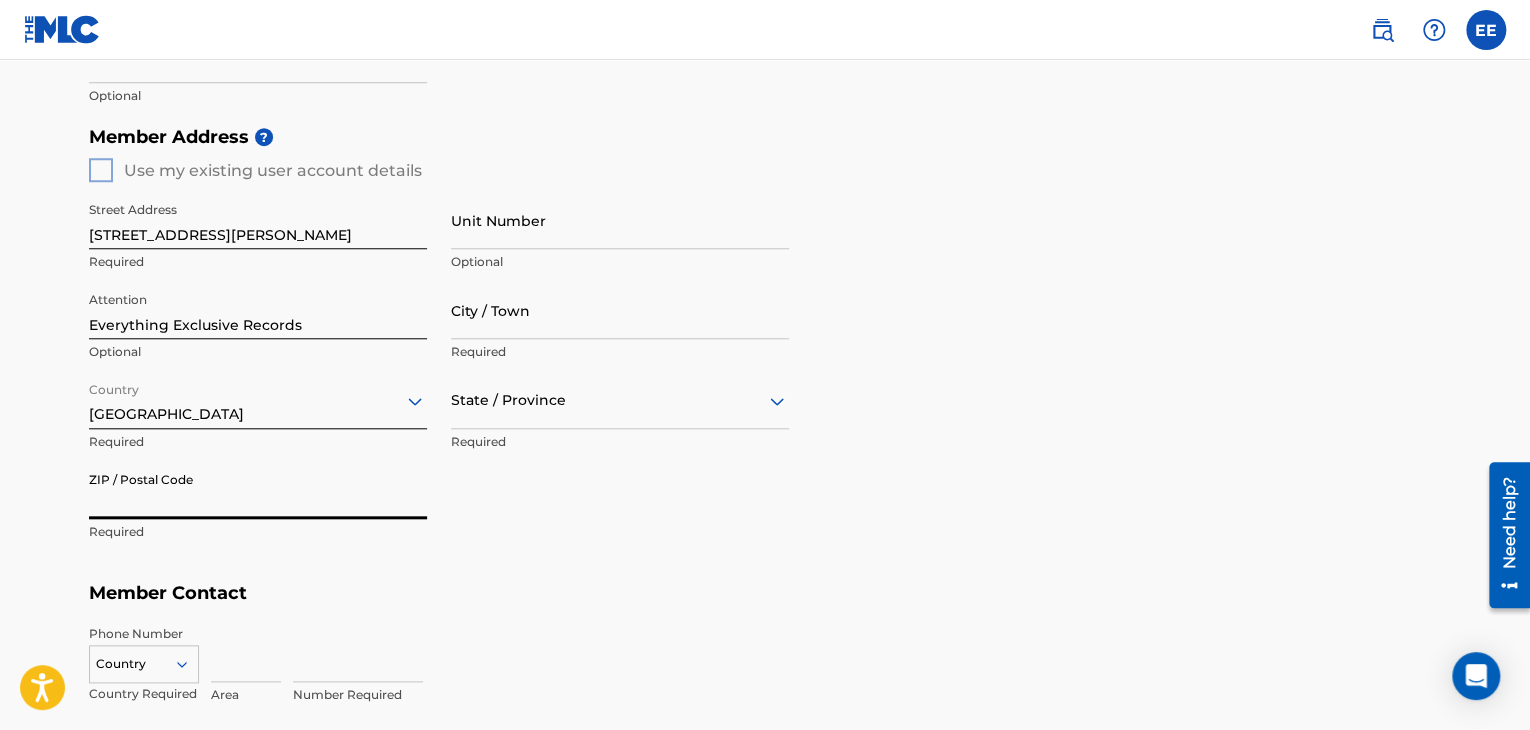 click on "ZIP / Postal Code" at bounding box center [258, 490] 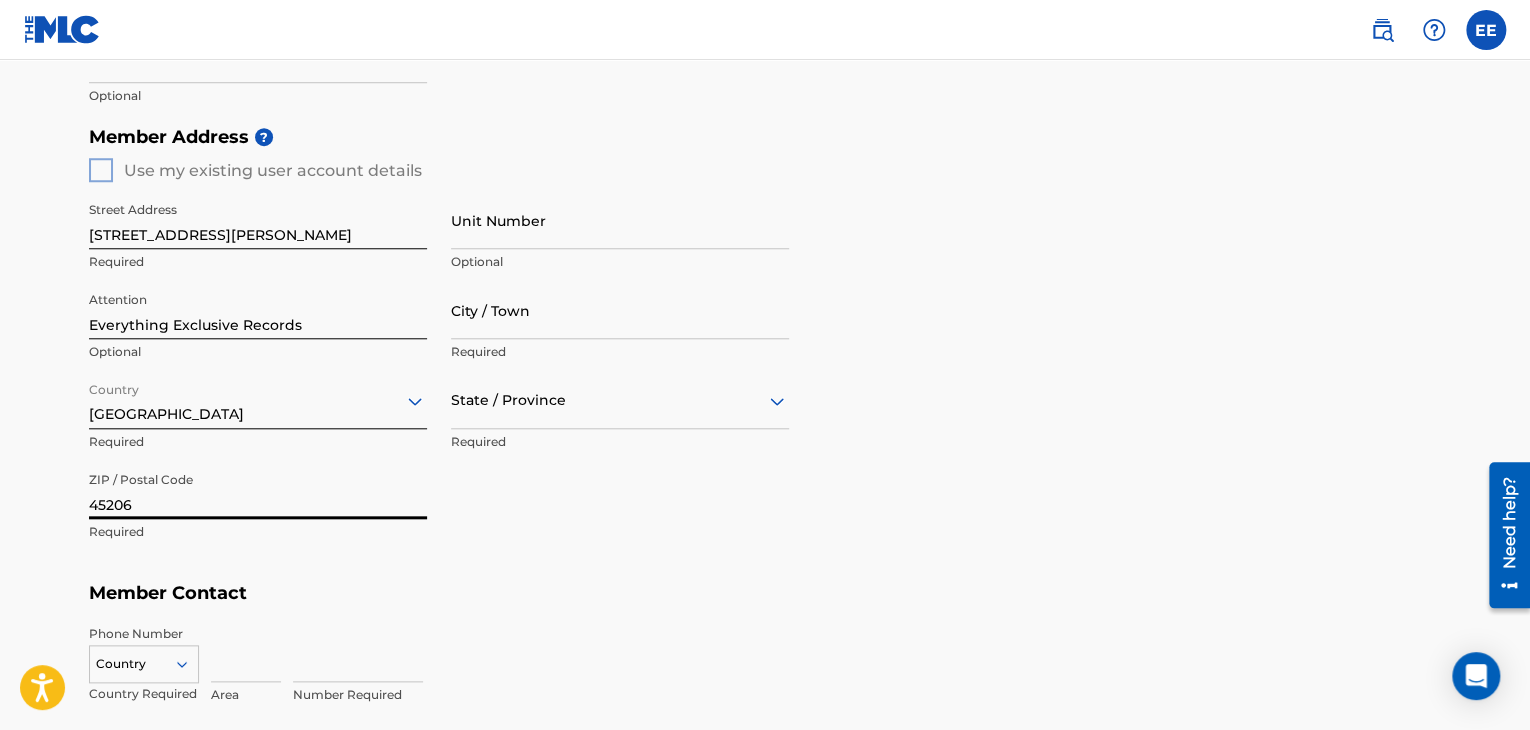 click at bounding box center (1486, 30) 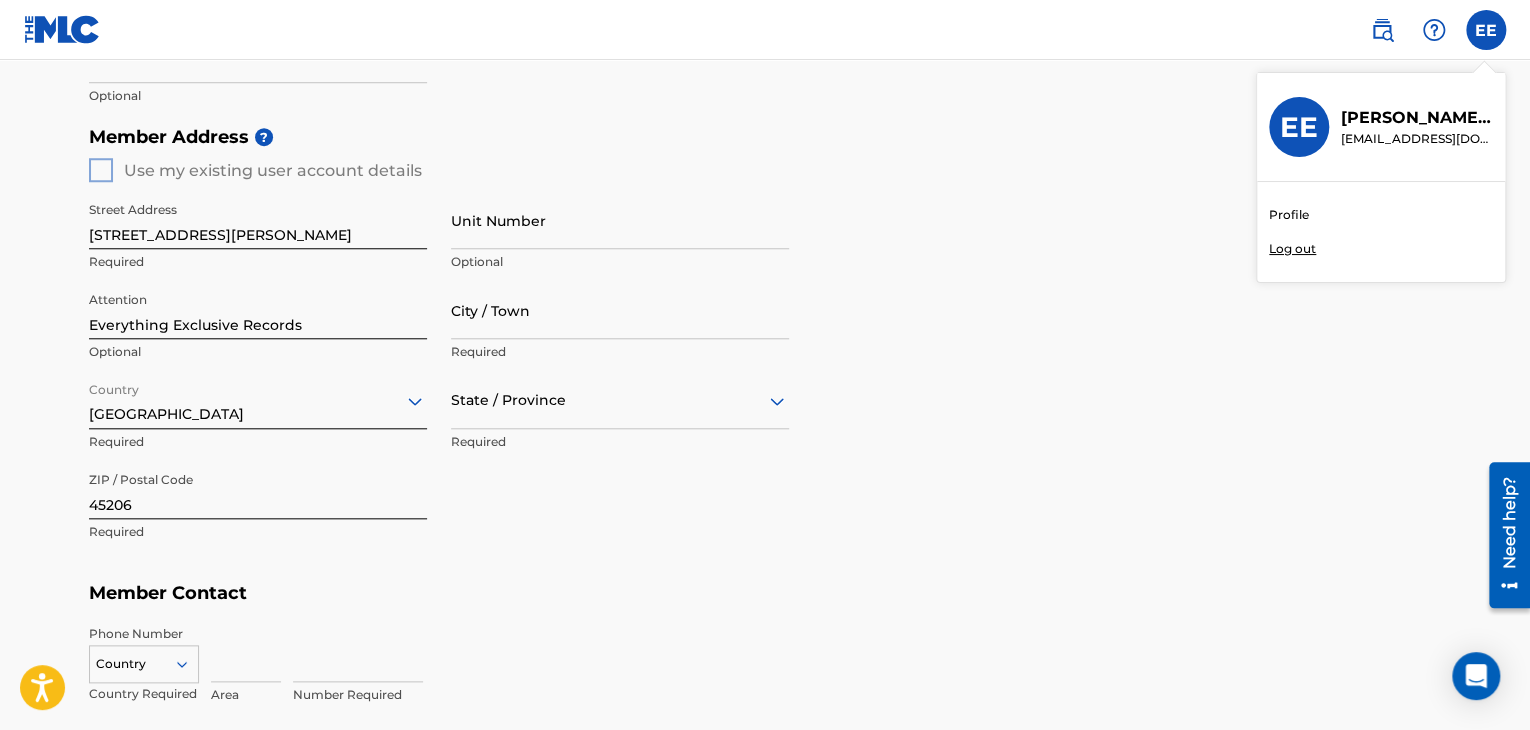 click on "Profile" at bounding box center (1289, 215) 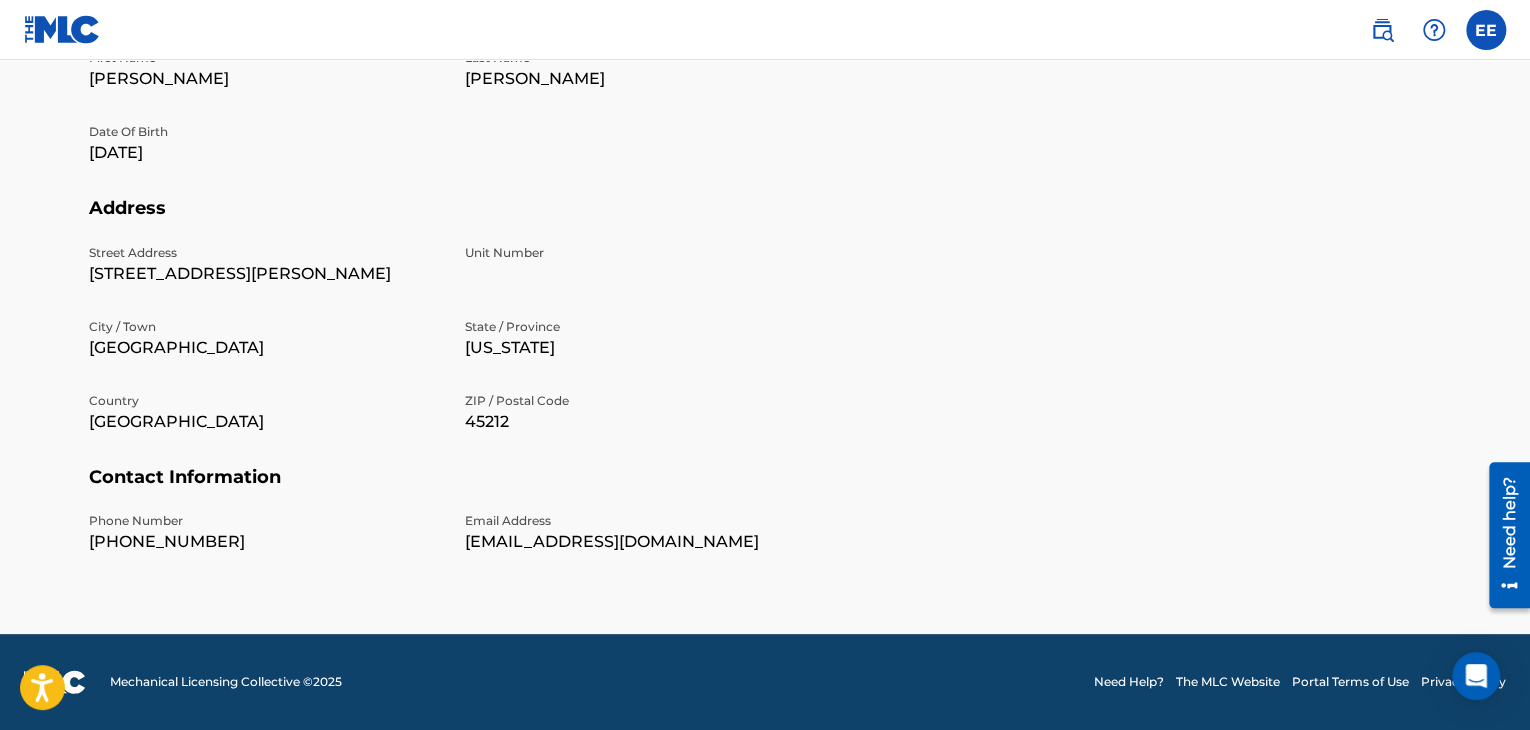 scroll, scrollTop: 0, scrollLeft: 0, axis: both 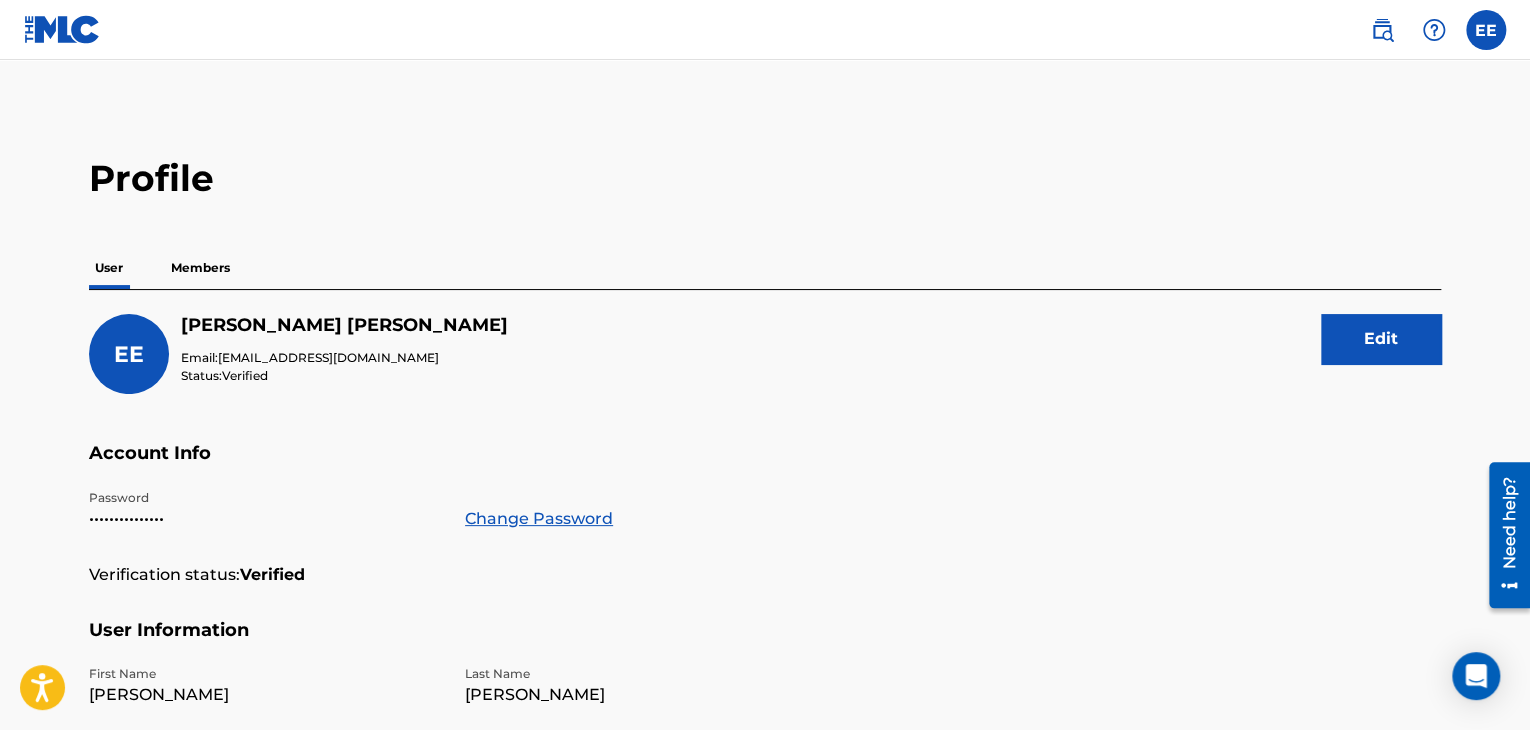 click on "Members" at bounding box center (200, 268) 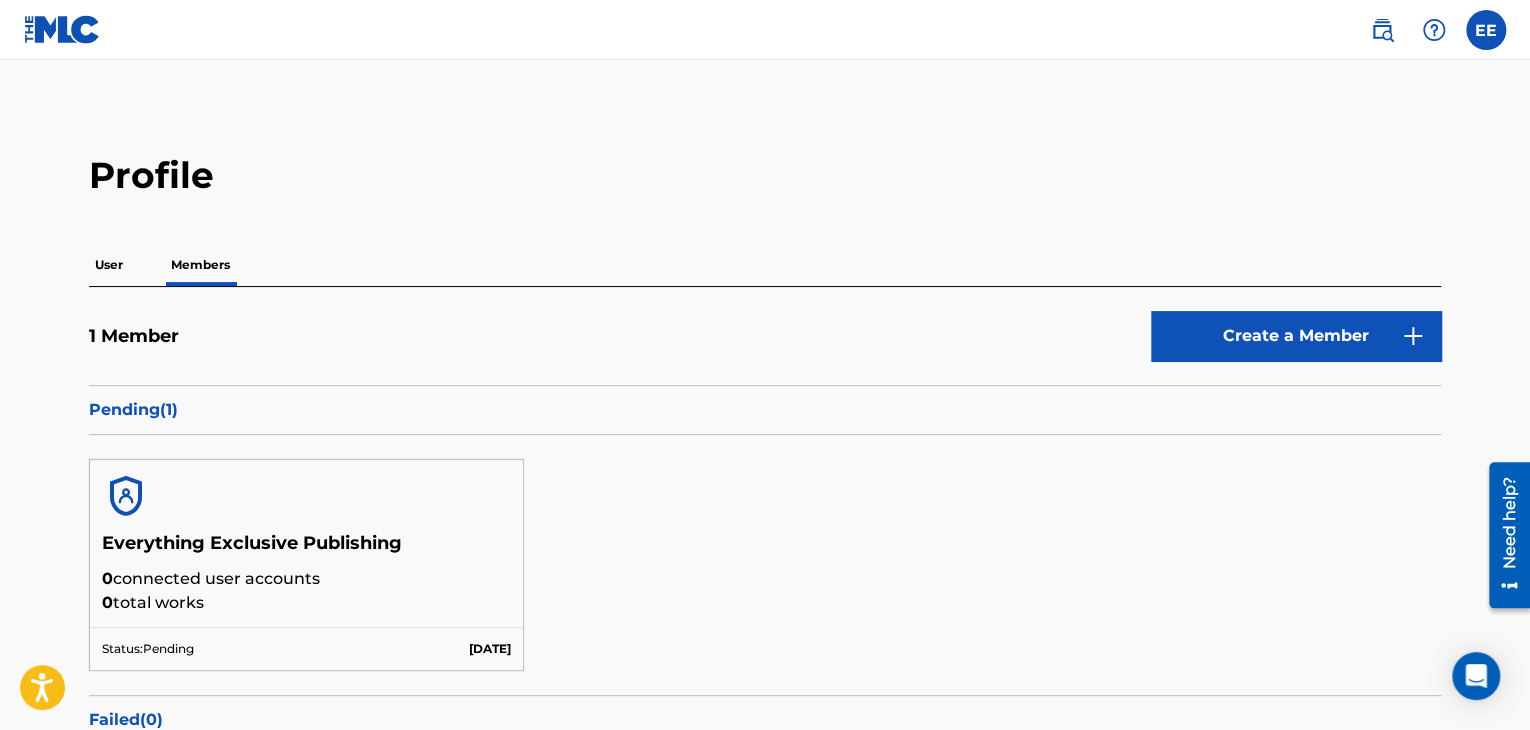 scroll, scrollTop: 0, scrollLeft: 0, axis: both 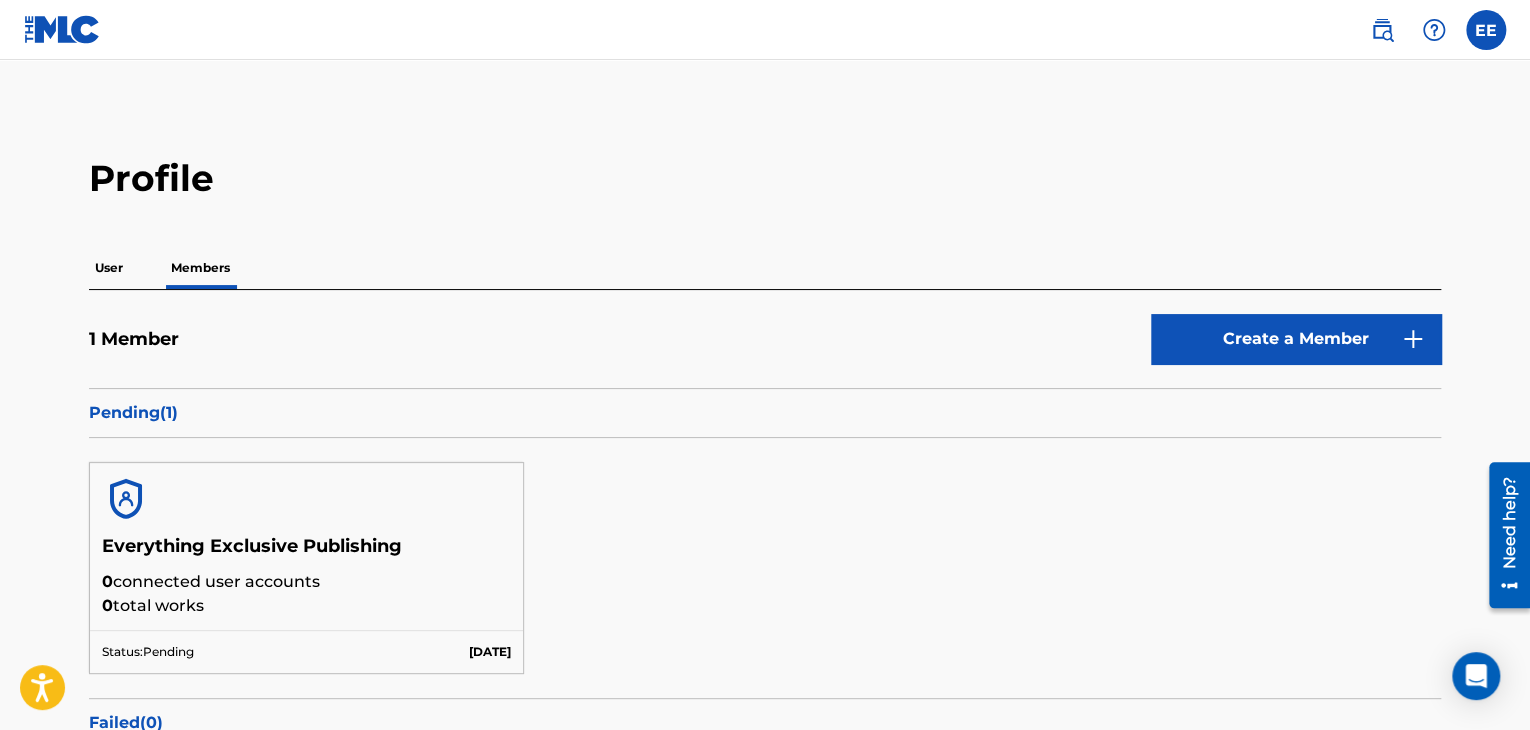 click on "User" at bounding box center [109, 268] 